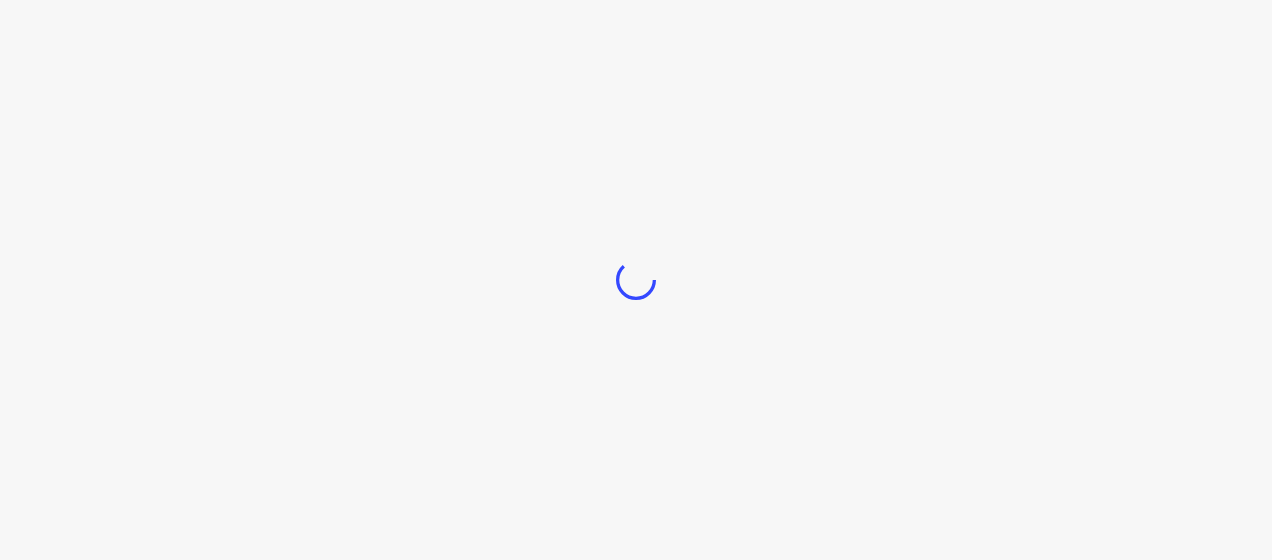 scroll, scrollTop: 0, scrollLeft: 0, axis: both 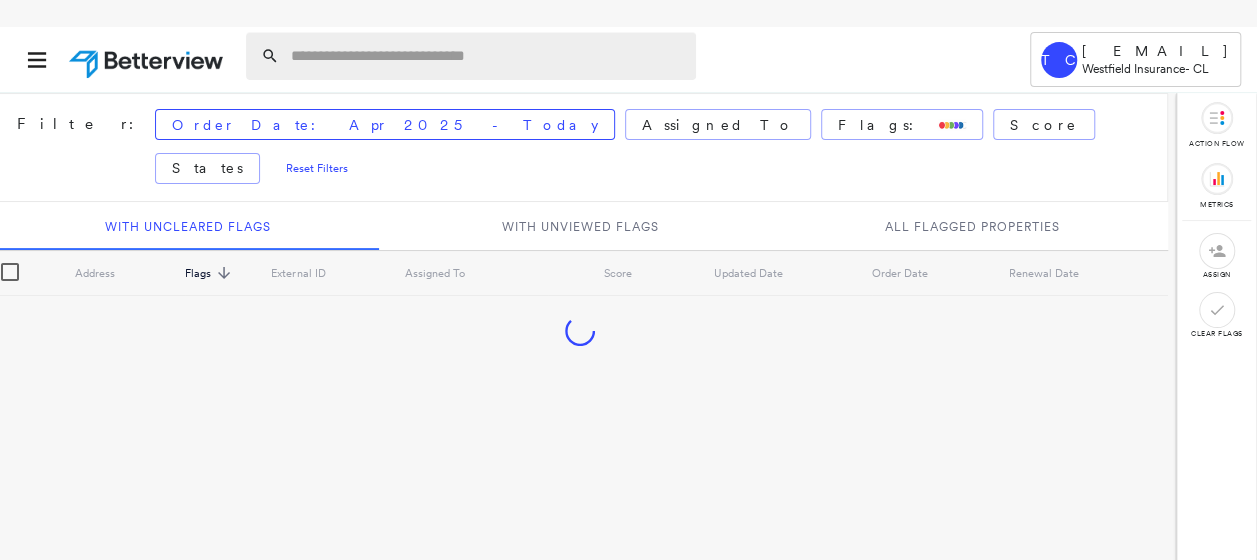 click at bounding box center (487, 56) 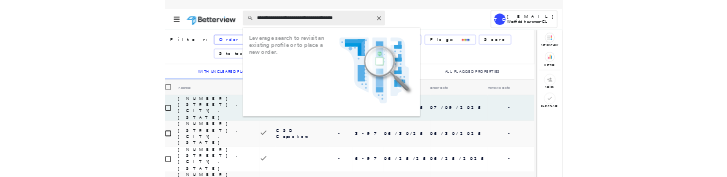 scroll, scrollTop: 0, scrollLeft: 0, axis: both 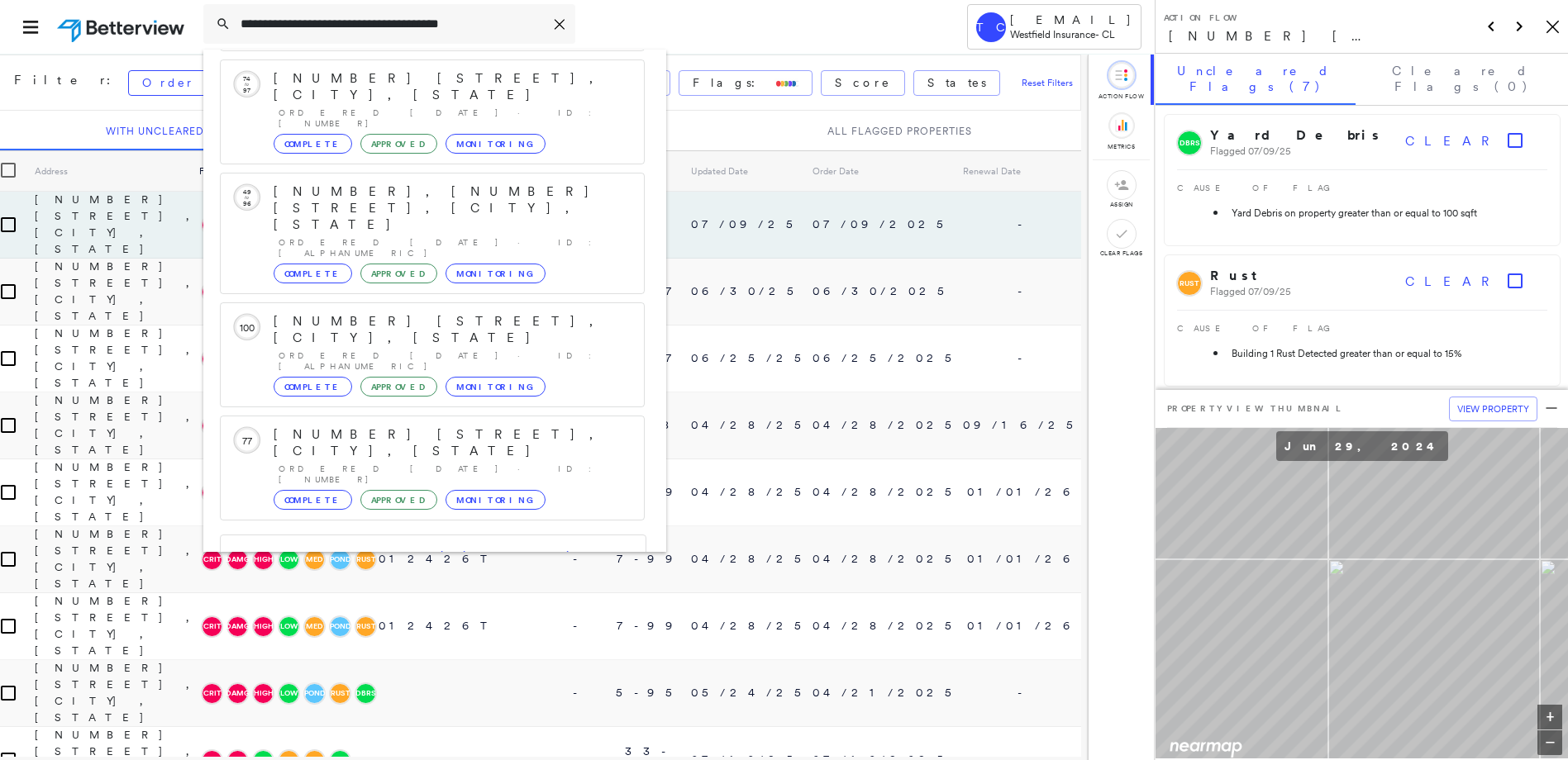 type on "**********" 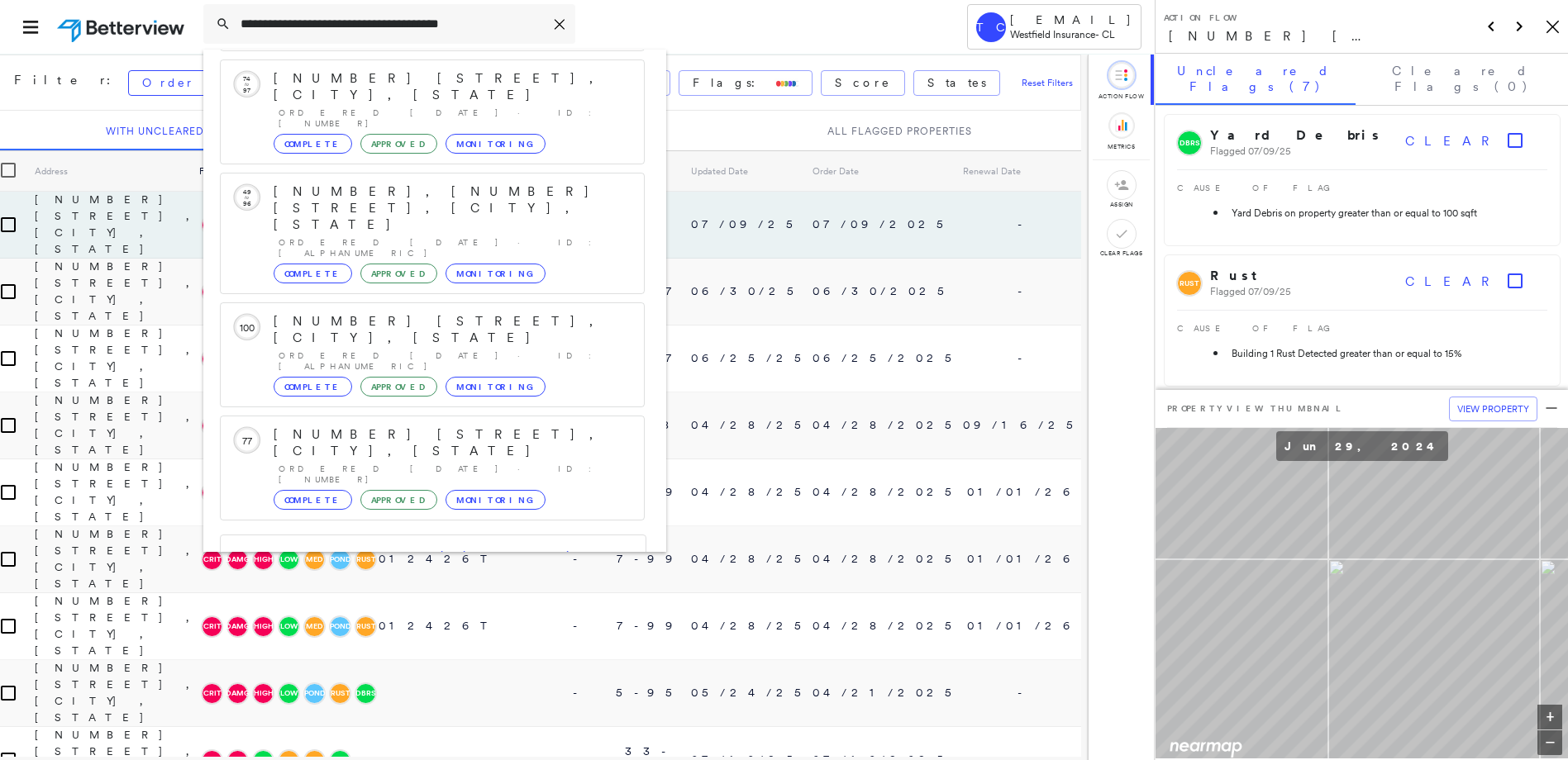 click 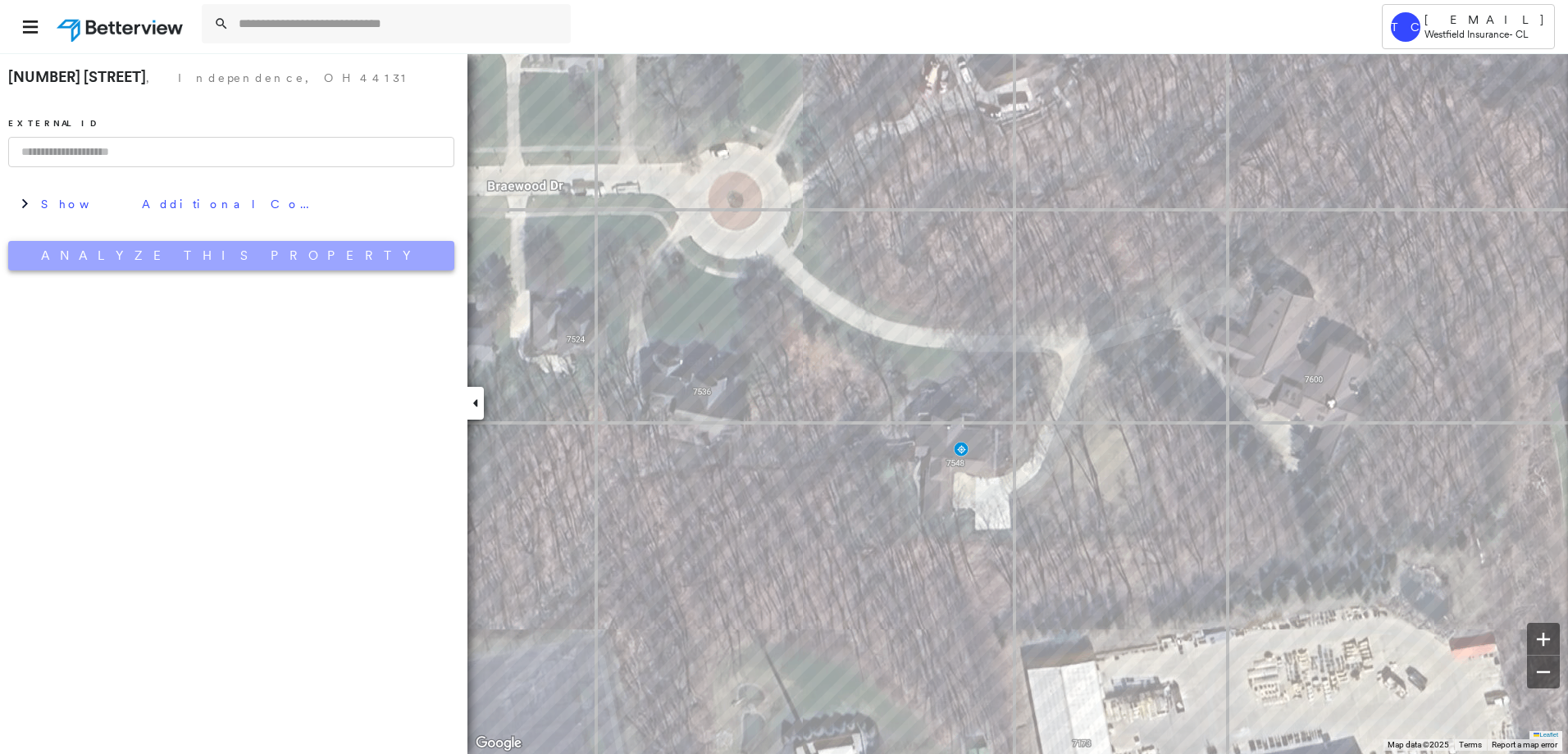 click on "Analyze This Property" at bounding box center [231, 256] 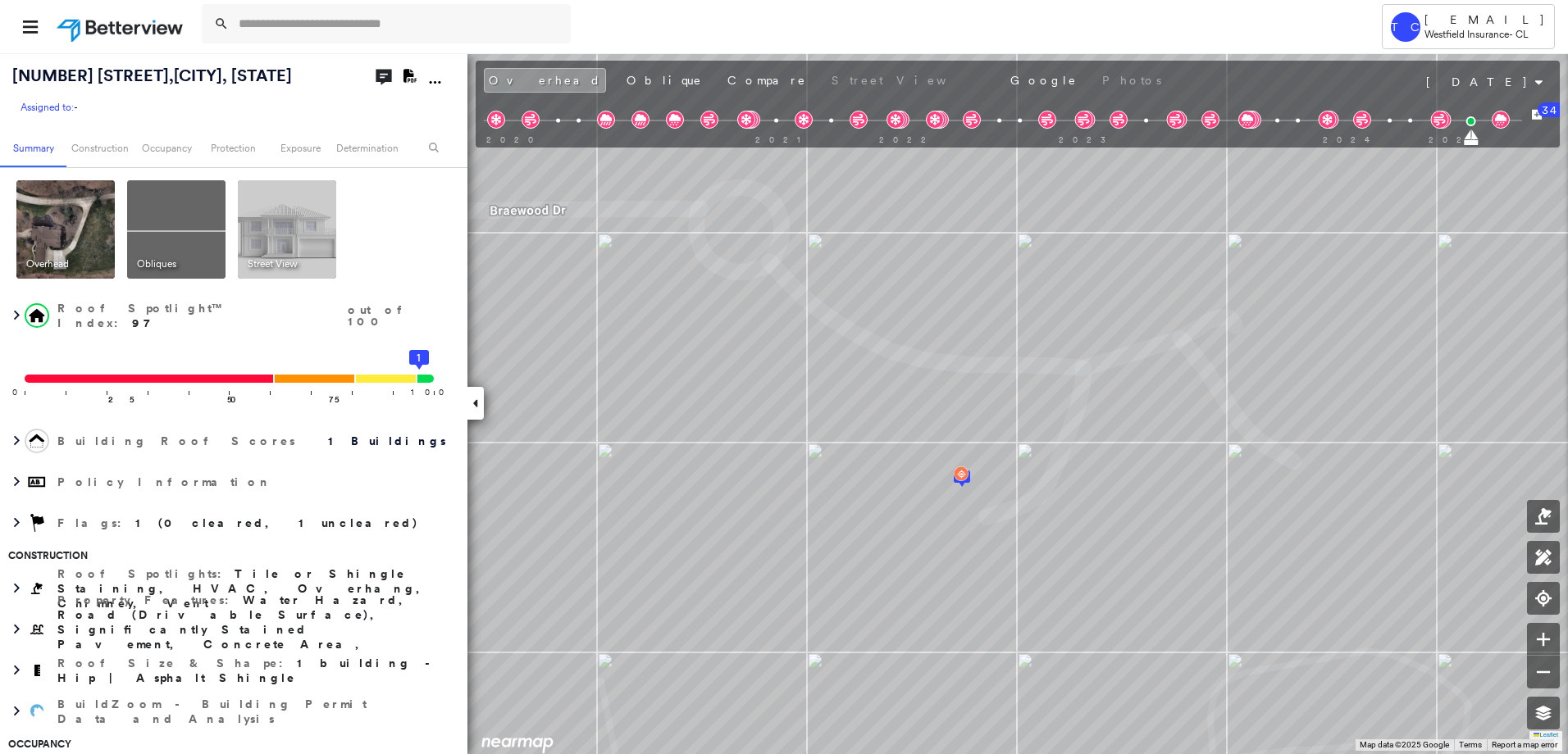 click at bounding box center (176, 229) 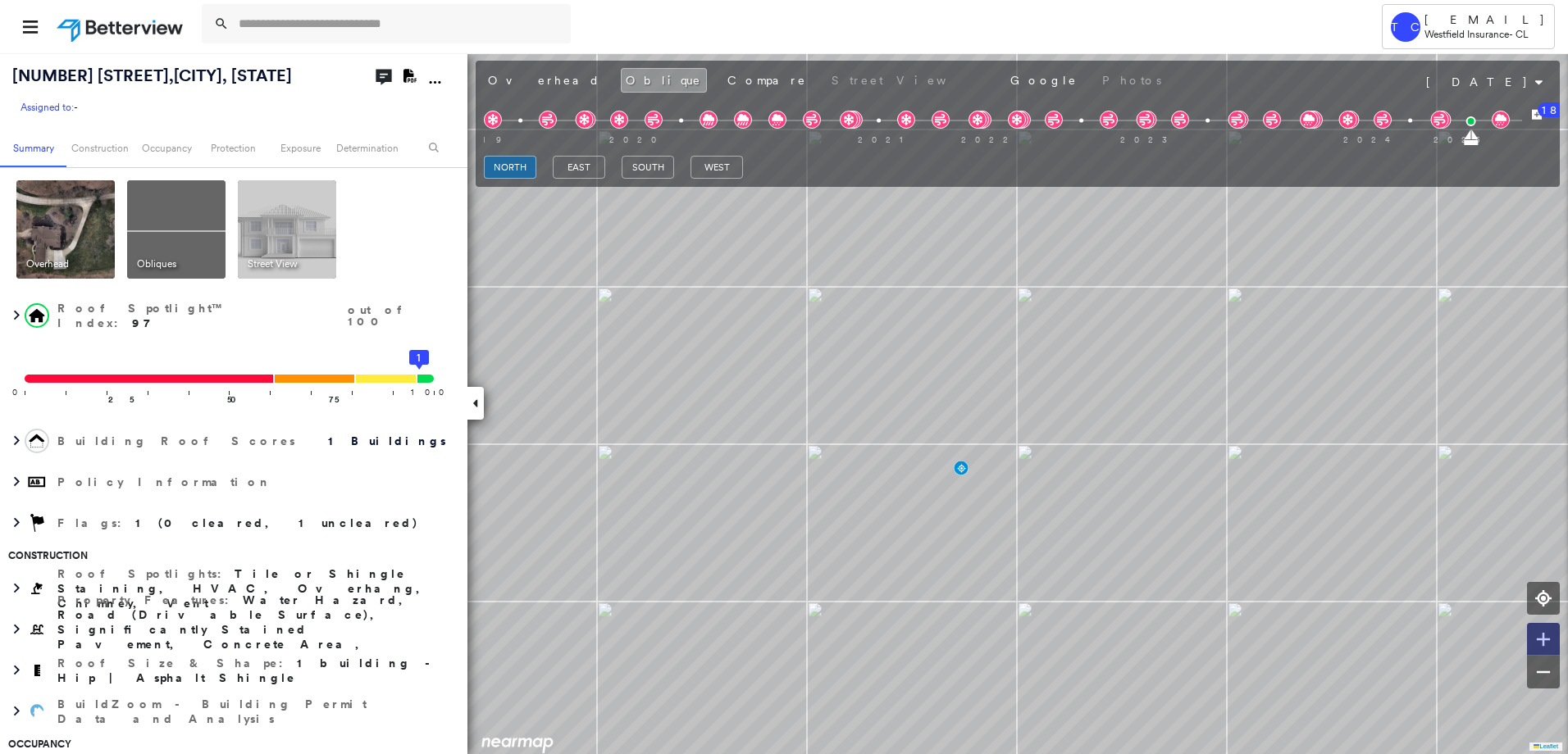 click 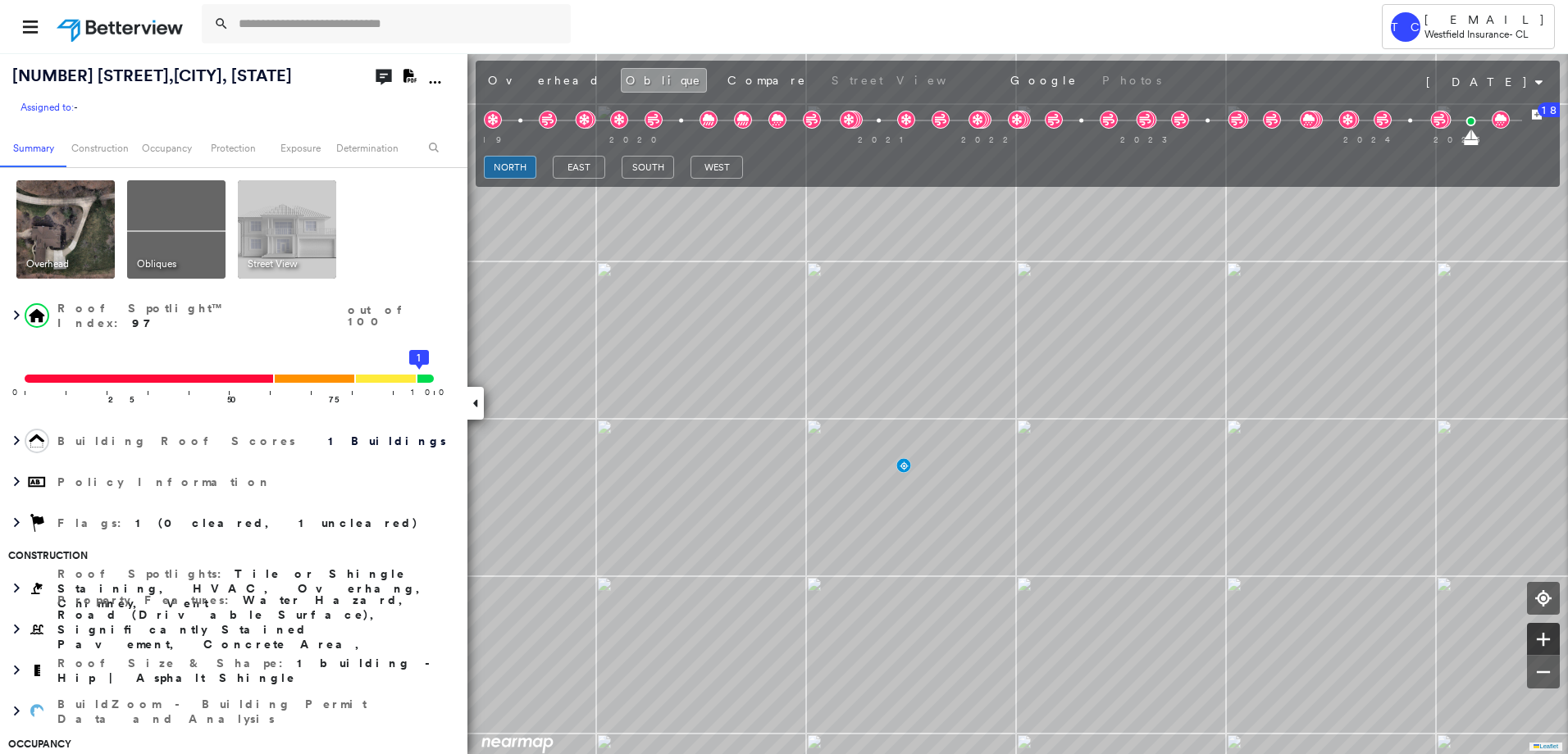 click 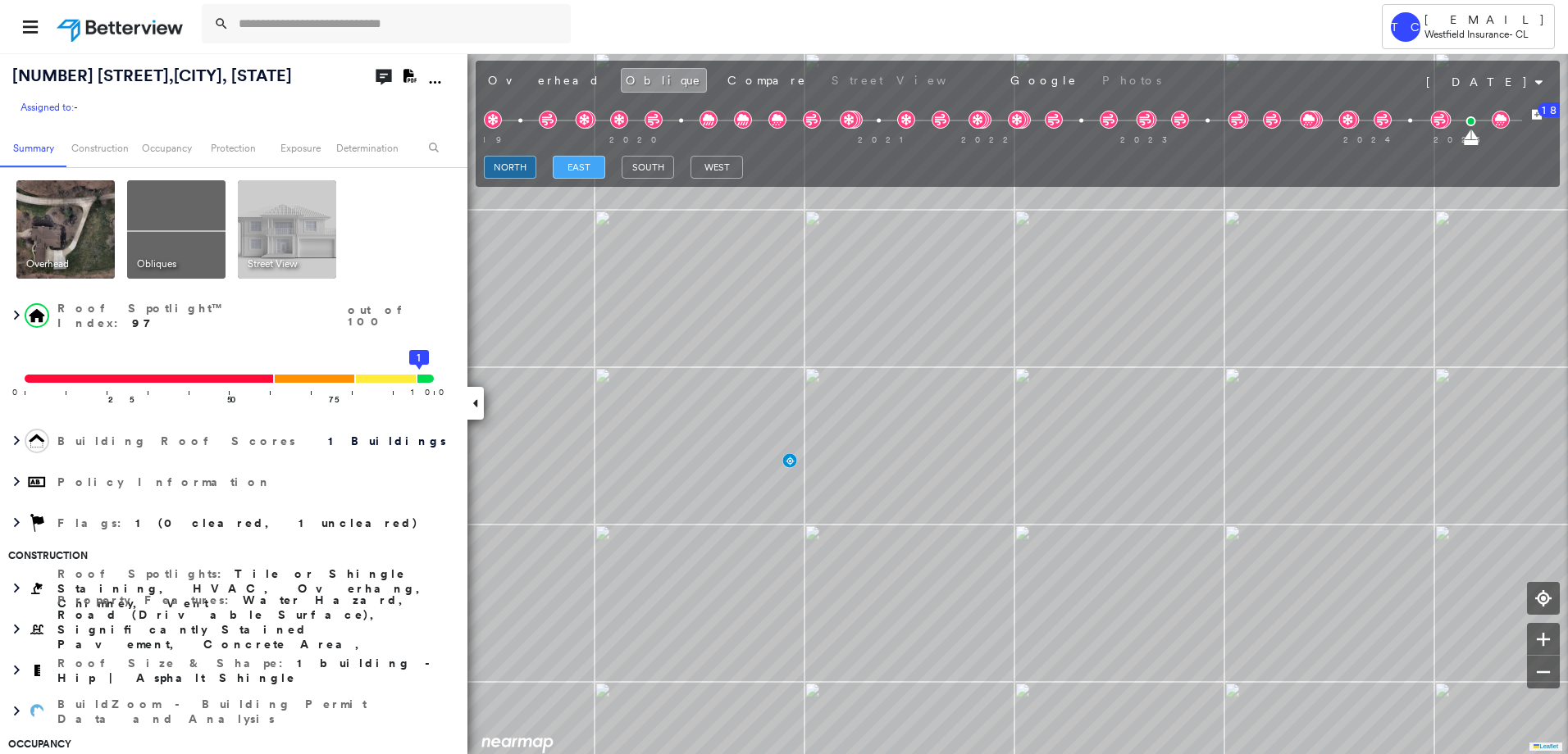 click on "east" at bounding box center (579, 167) 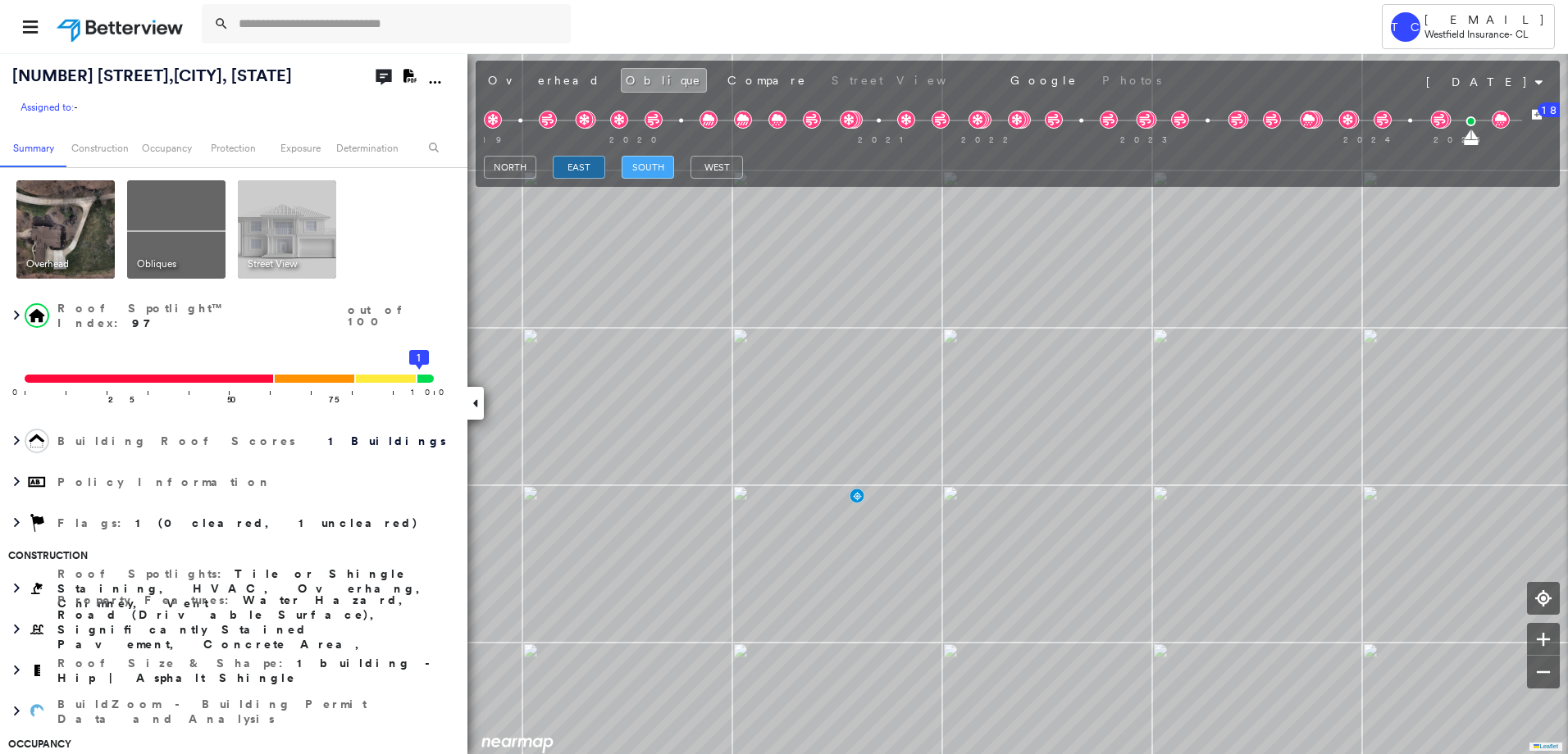 click on "south" at bounding box center (648, 167) 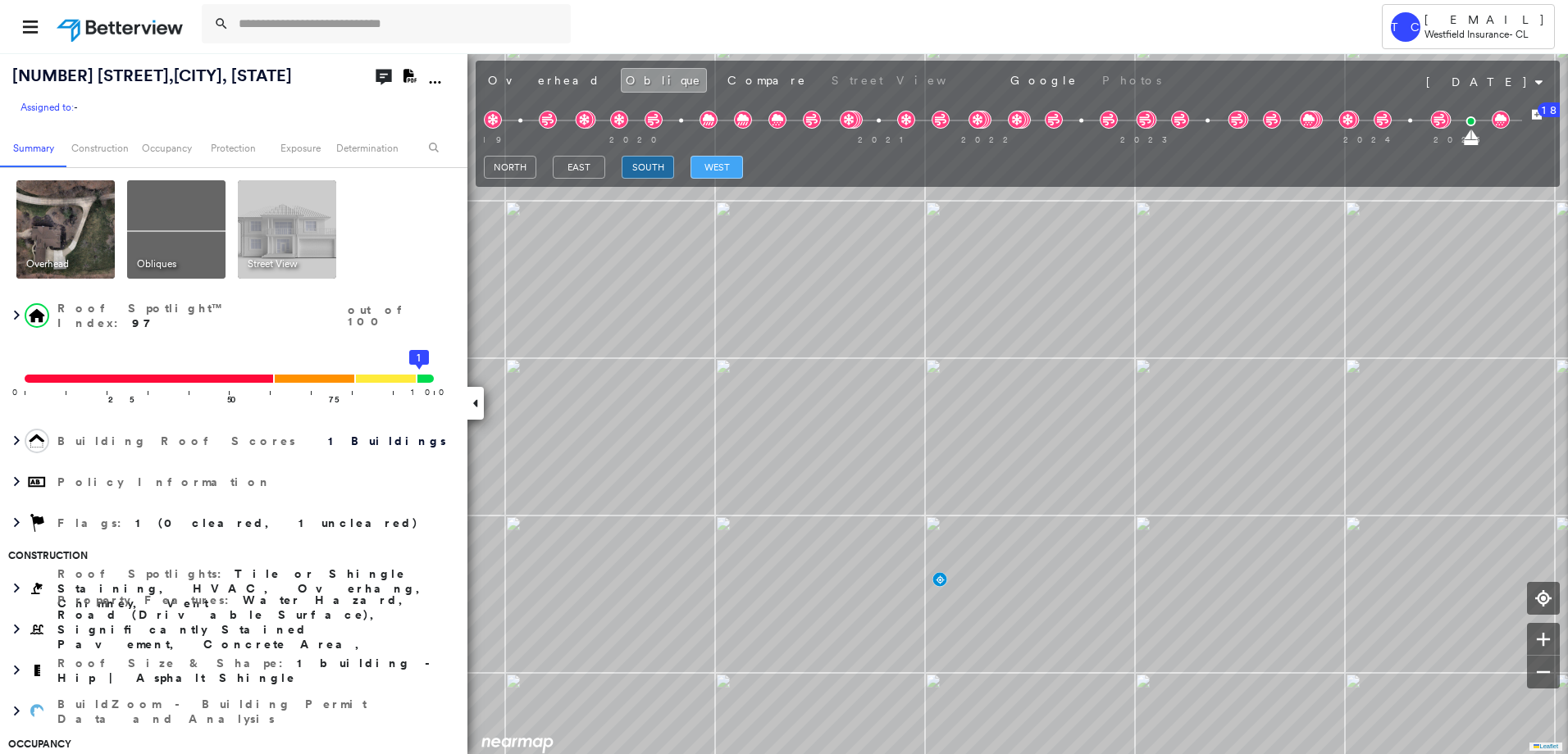 click on "west" at bounding box center [717, 167] 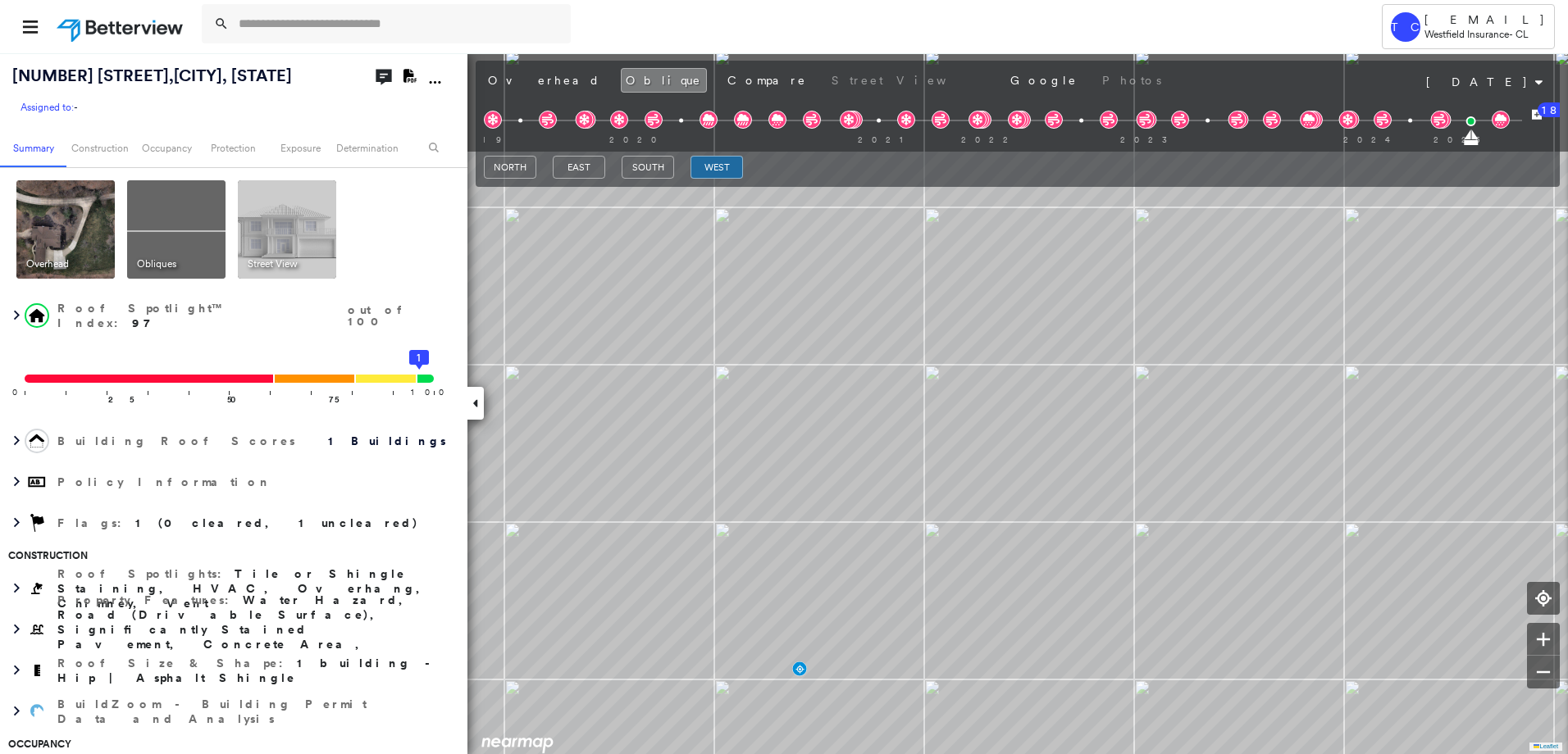 click on "Tower TC [EMAIL] Westfield Insurance - CL [NUMBER] [STREET], [CITY], [STATE] Assigned to: - Assigned to: - Assigned to: - Open Comments Download PDF Report Summary Construction Occupancy Protection Exposure Determination Overhead Obliques Street View Roof Spotlight™ Index : 97 out of 100 0 100 25 50 75 1 Building Roof Scores 1 Buildings Policy Information Flags : 1 (0 cleared, 1 uncleared) Construction Roof Spotlights : Tile or Shingle Staining, HVAC, Overhang, Chimney, Vent Property Features : Water Hazard, Road (Drivable Surface), Significantly Stained Pavement, Concrete Area, Driveway and 5 more Roof Size & Shape : 1 building - Hip | Asphalt Shingle BuildZoom - Building Permit Data and Analysis Occupancy Place Detail Protection Exposure Fire Path FEMA Risk Index Wind Claim Predictor: More Risky 2 out of 5 Wildfire Additional Perils Proximity Alerts : Chimney Tree Fall Risk: Present Determination Flags : 1 (0 cleared, 1 uncleared) Uncleared Flags (1) Low 18" at bounding box center [784, 377] 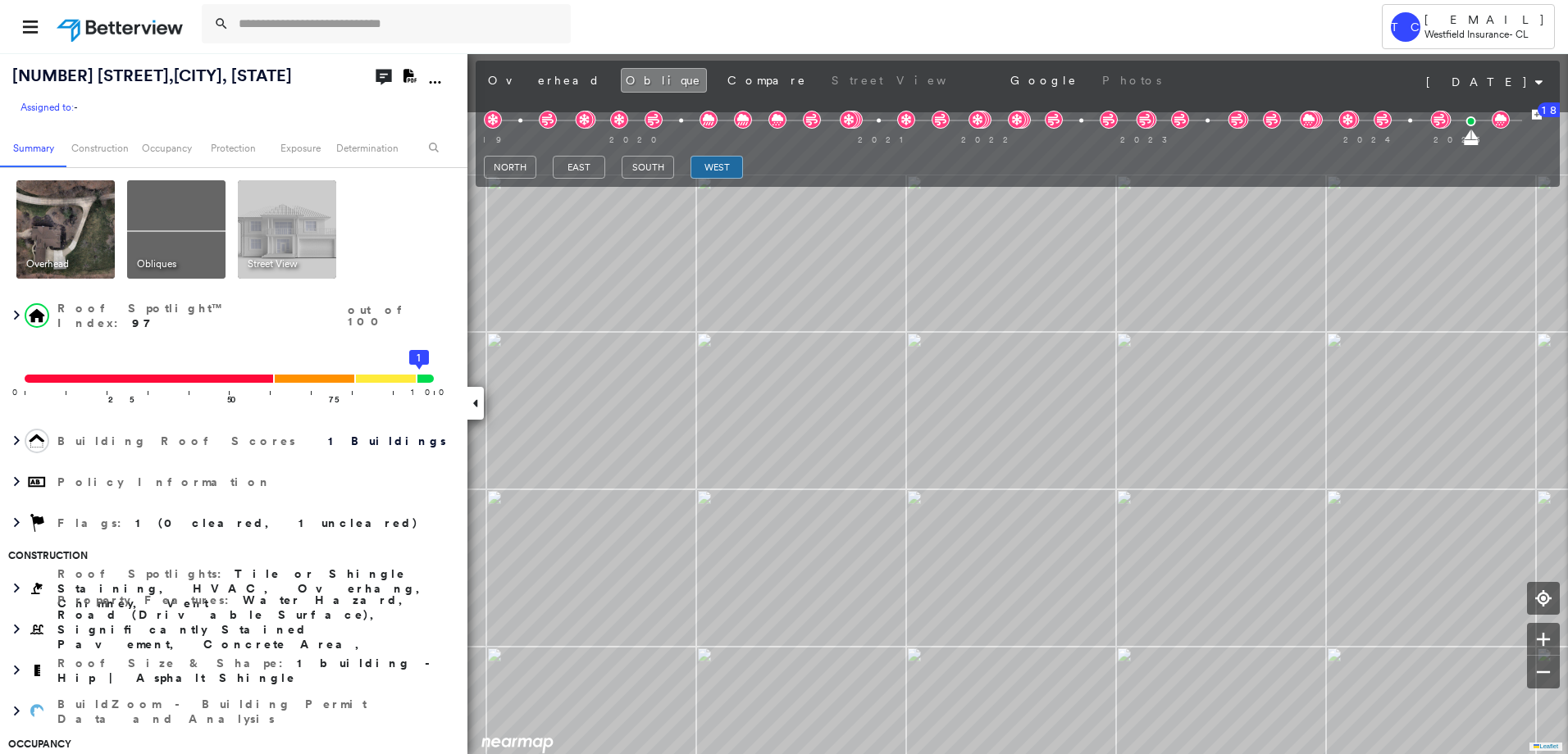 click on "Tower TC [EMAIL] Westfield Insurance - CL [NUMBER] [STREET], [CITY], [STATE] Assigned to: - Assigned to: - Assigned to: - Open Comments Download PDF Report Summary Construction Occupancy Protection Exposure Determination Overhead Obliques Street View Roof Spotlight™ Index : 97 out of 100 0 100 25 50 75 1 Building Roof Scores 1 Buildings Policy Information Flags : 1 (0 cleared, 1 uncleared) Construction Roof Spotlights : Tile or Shingle Staining, HVAC, Overhang, Chimney, Vent Property Features : Water Hazard, Road (Drivable Surface), Significantly Stained Pavement, Concrete Area, Driveway and 5 more Roof Size & Shape : 1 building - Hip | Asphalt Shingle BuildZoom - Building Permit Data and Analysis Occupancy Place Detail Protection Exposure Fire Path FEMA Risk Index Wind Claim Predictor: More Risky 2 out of 5 Wildfire Additional Perils Proximity Alerts : Chimney Tree Fall Risk: Present Determination Flags : 1 (0 cleared, 1 uncleared) Uncleared Flags (1) Low 18" at bounding box center [784, 377] 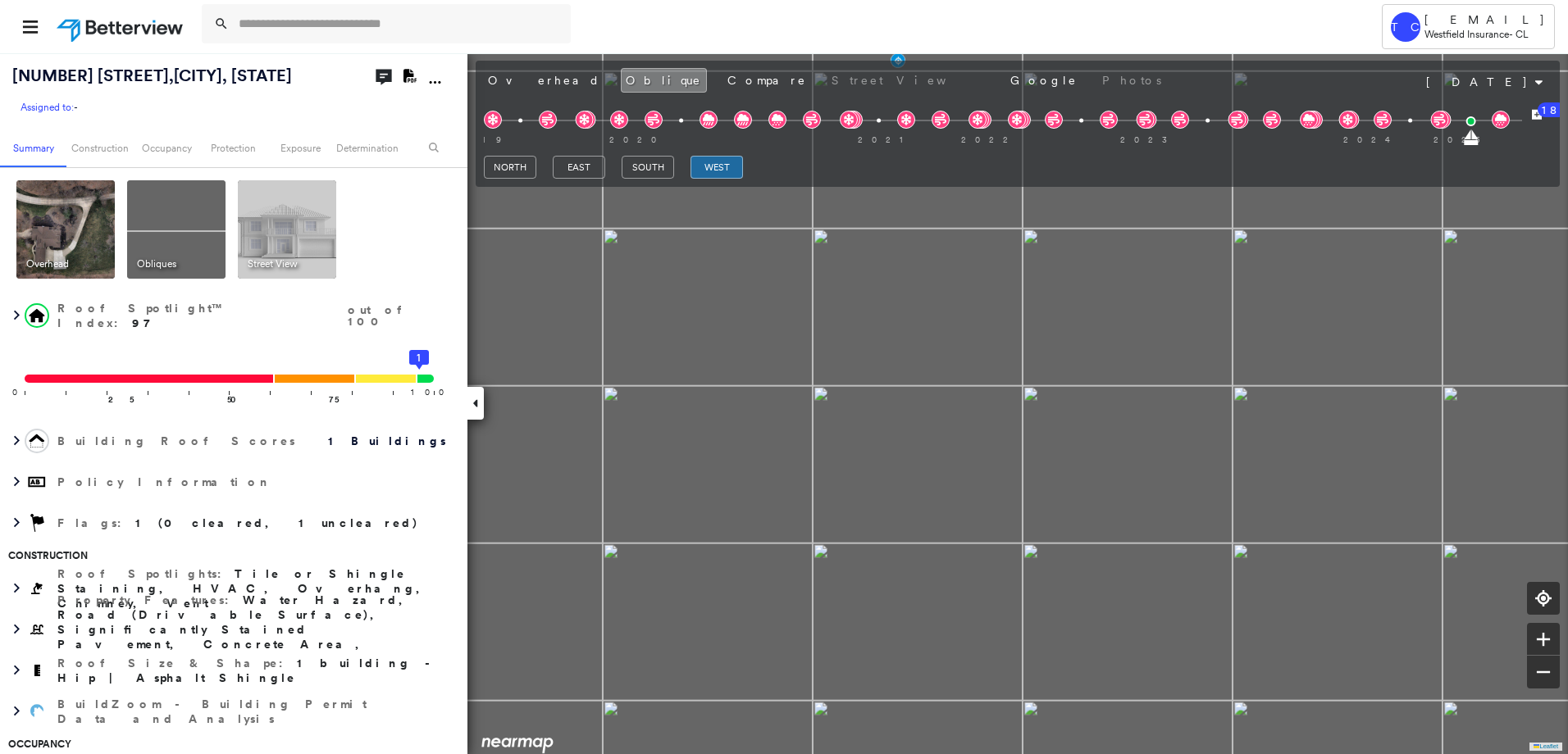 click on "Leaflet" at bounding box center (784, 403) 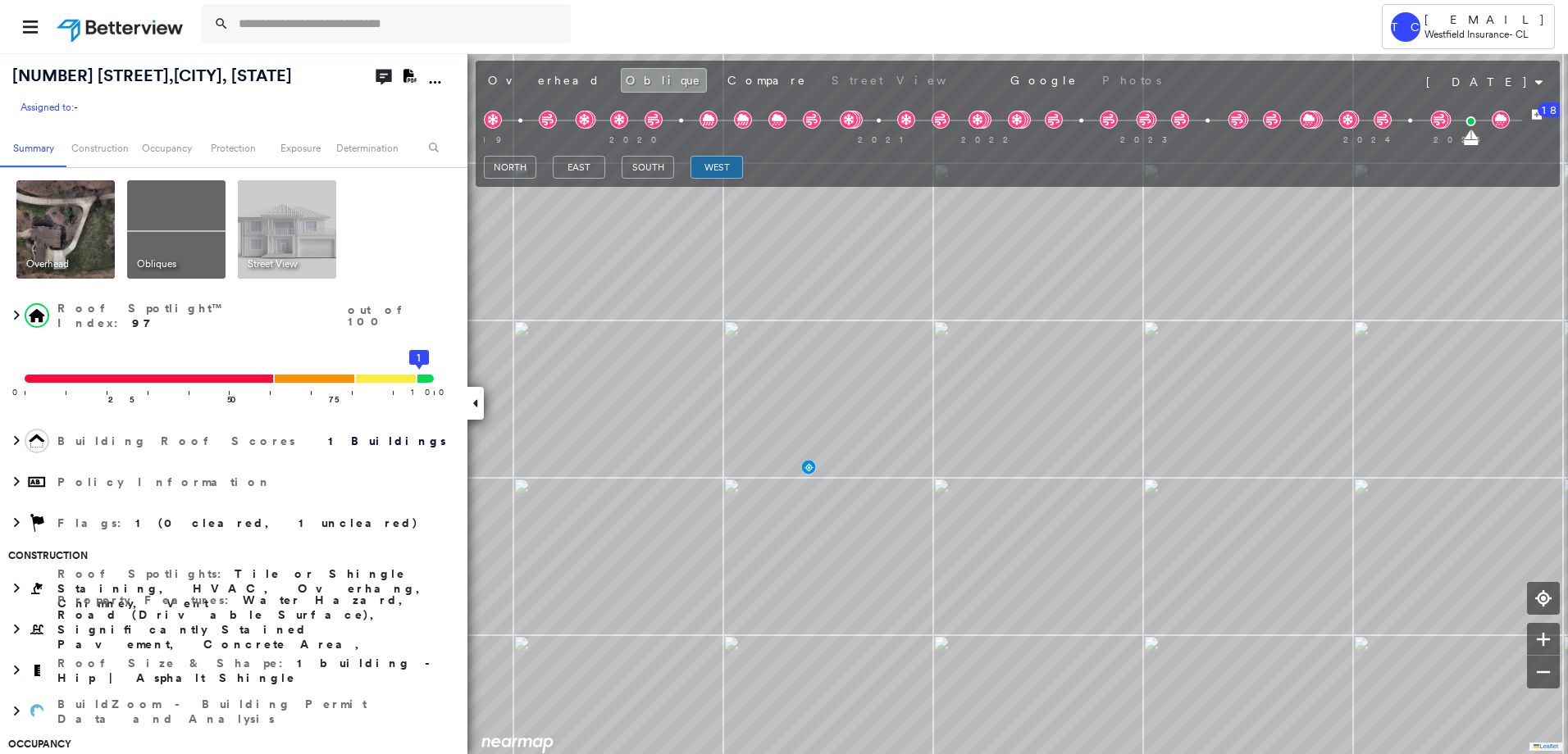click at bounding box center (741, 26) 